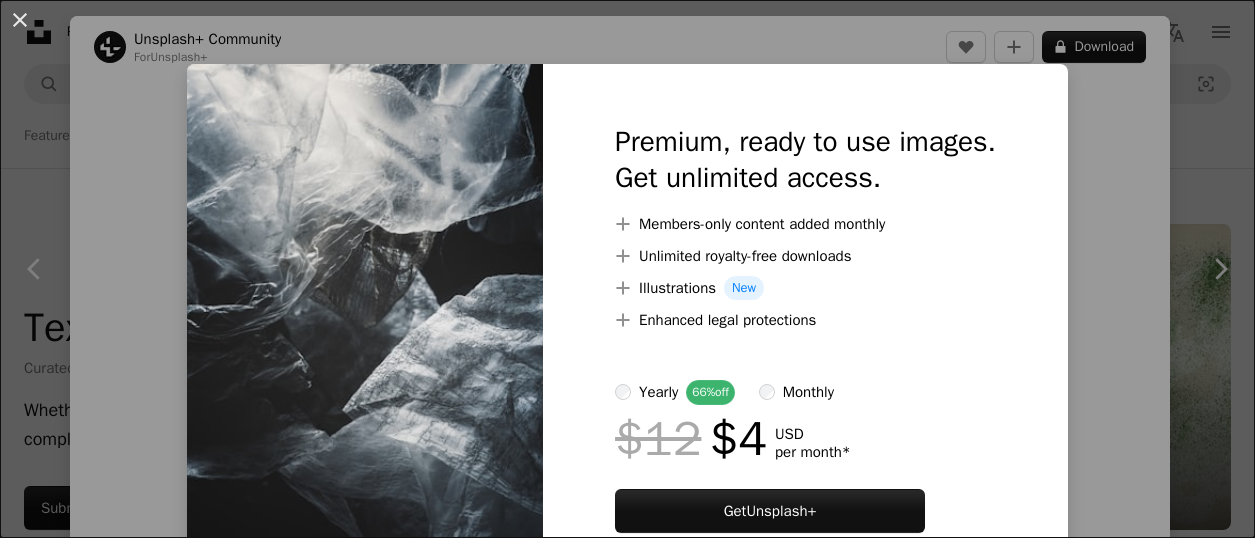 scroll, scrollTop: 5900, scrollLeft: 0, axis: vertical 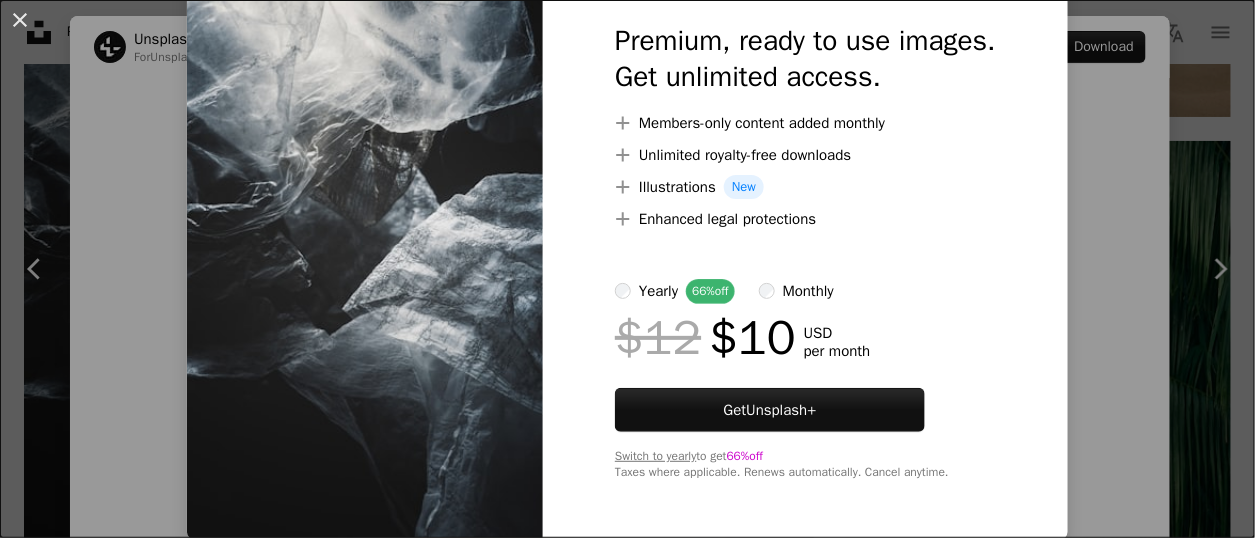 click on "yearly" at bounding box center (658, 291) 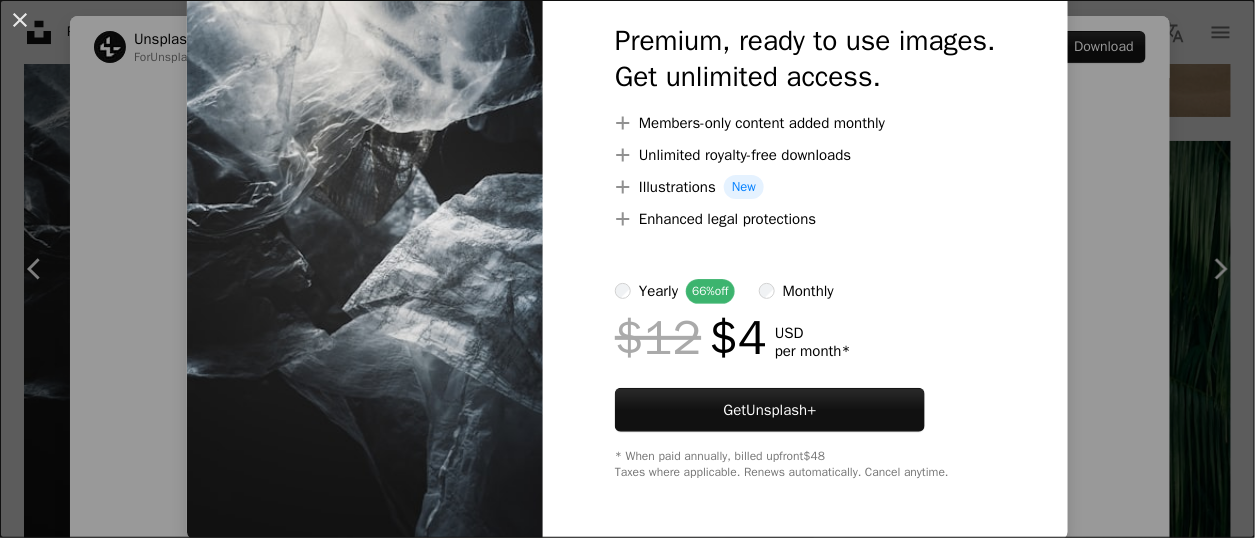 click on "An X shape Premium, ready to use images. Get unlimited access. A plus sign Members-only content added monthly A plus sign Unlimited royalty-free downloads A plus sign Illustrations  New A plus sign Enhanced legal protections yearly 66%  off monthly $12   $4 USD per month * Get  Unsplash+ * When paid annually, billed upfront  $48 Taxes where applicable. Renews automatically. Cancel anytime." at bounding box center [627, 269] 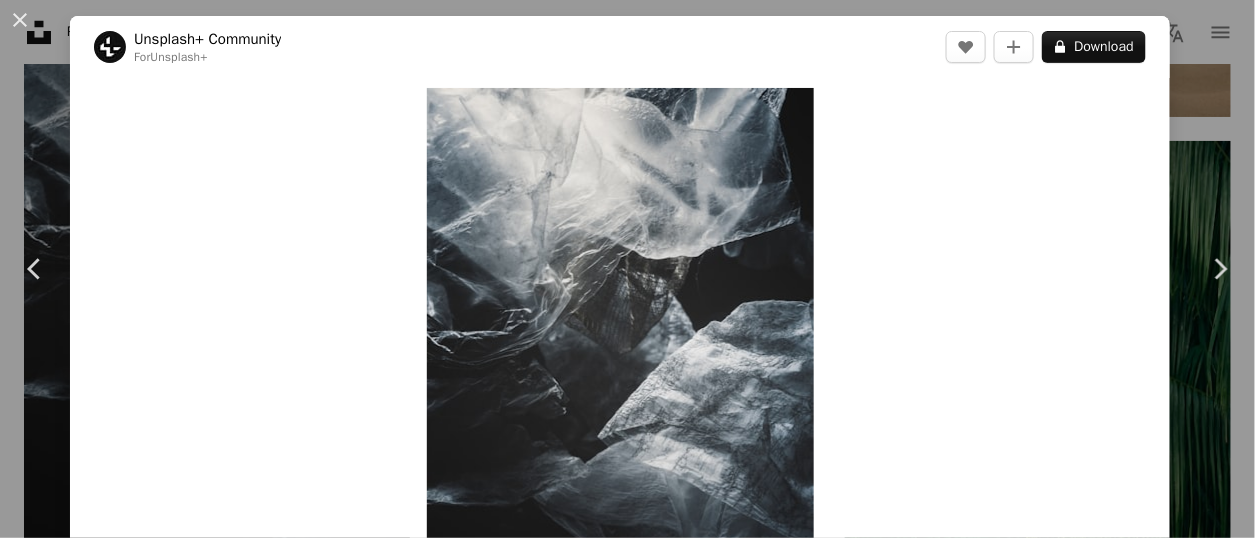 click on "An X shape Chevron left Chevron right Unsplash+ Community For Unsplash+ A heart A plus sign A lock Download Zoom in Featured in Textures A forward-right arrow Share More Actions Calendar outlined Published on December 3, 2022 Safety Licensed under the Unsplash+ License pattern color texture background wallpapers backgrounds surface muted color Free images From this series Plus sign for Unsplash+ Plus sign for Unsplash+ Plus sign for Unsplash+ Plus sign for Unsplash+ Related images Plus sign for Unsplash+ A heart A plus sign [FIRST] [LAST] For Unsplash+ A lock Download Plus sign for Unsplash+ A heart A plus sign Unsplash+ Community For Unsplash+ A lock Download Plus sign for Unsplash+ A heart A plus sign Unsplash+ Community" at bounding box center (627, 269) 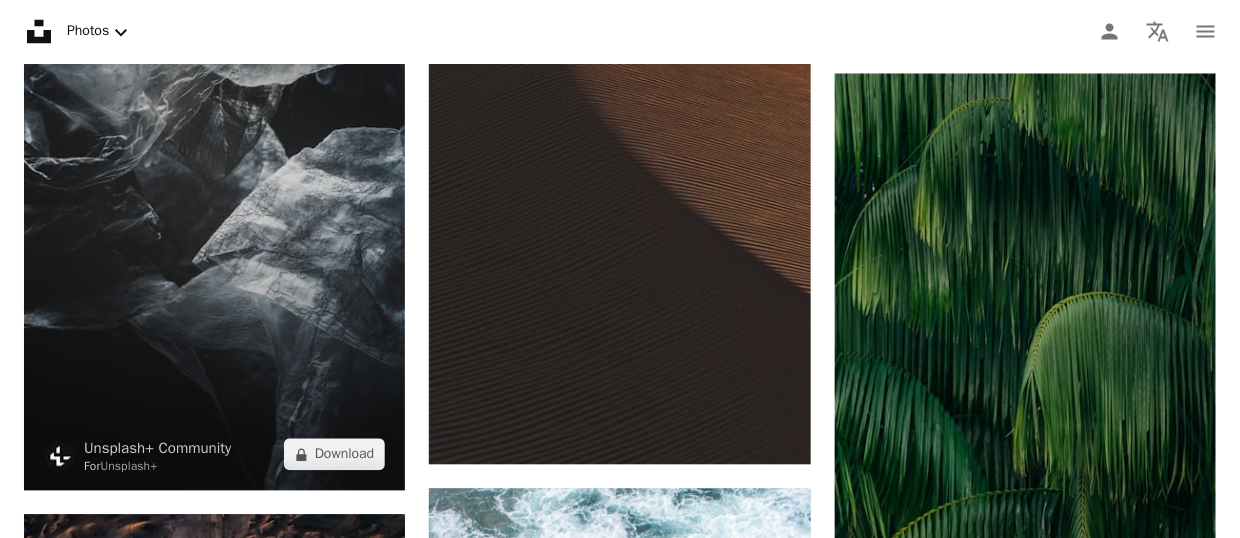 click at bounding box center (214, 205) 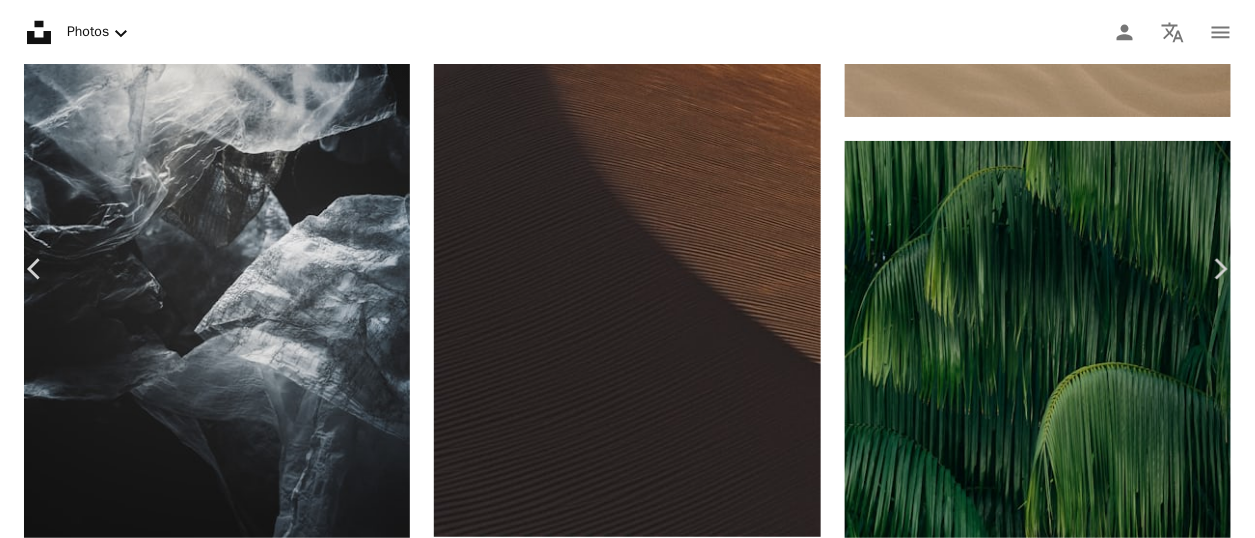 scroll, scrollTop: 2800, scrollLeft: 0, axis: vertical 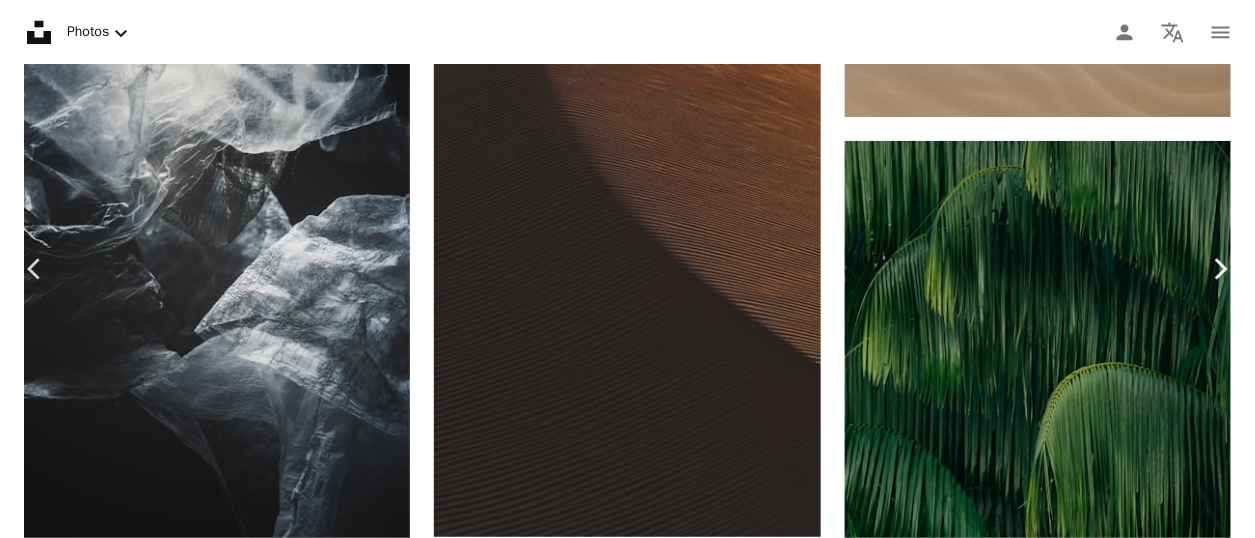 click on "Chevron right" at bounding box center (1220, 269) 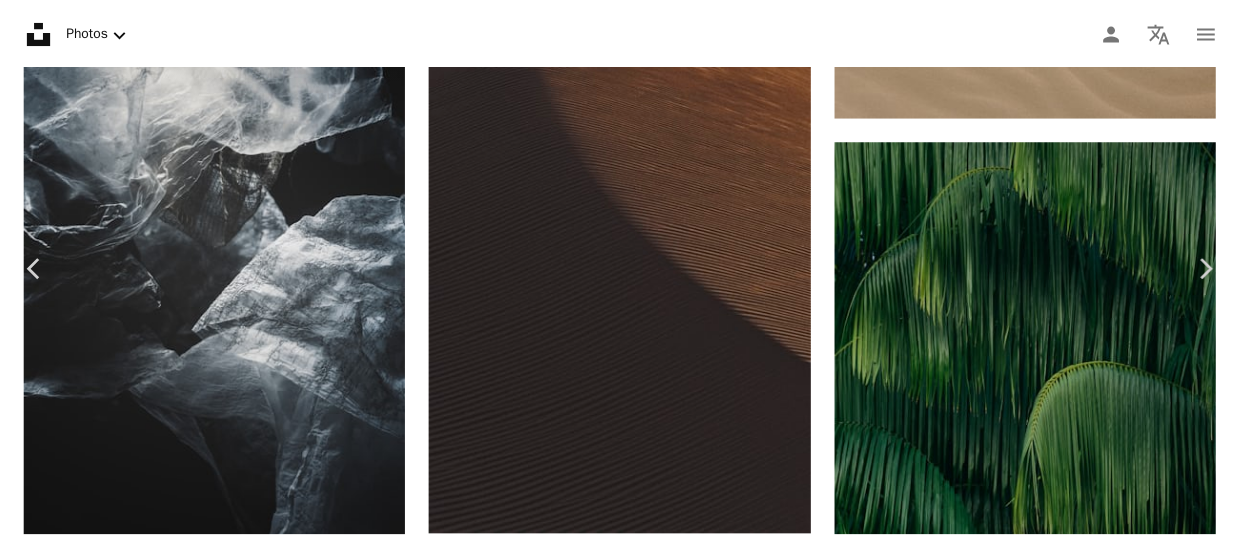 scroll, scrollTop: 0, scrollLeft: 0, axis: both 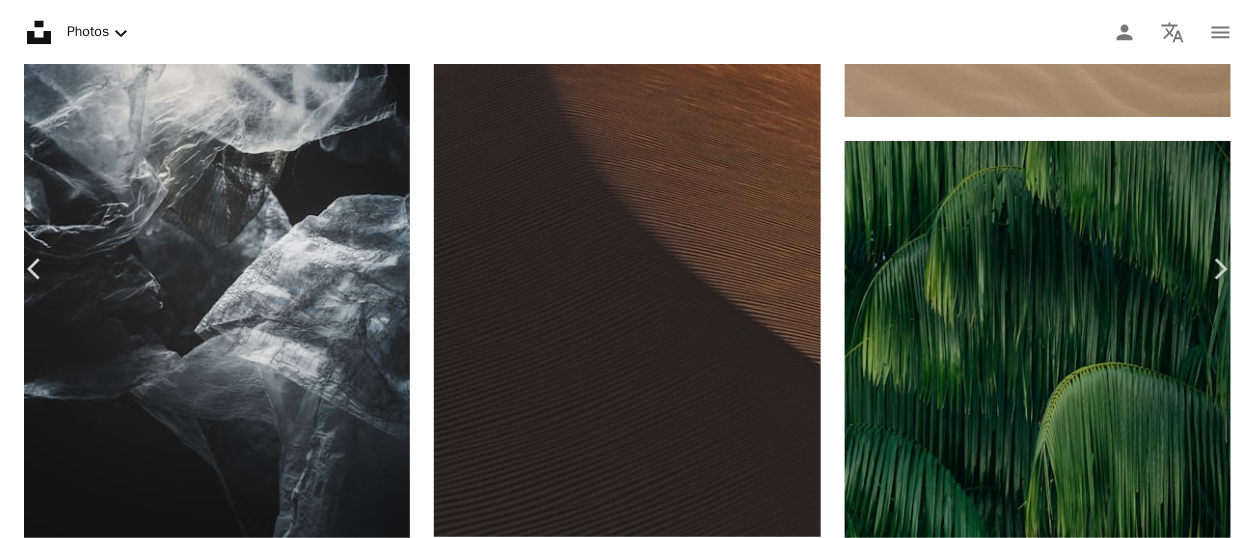 click on "An X shape Chevron left Chevron right [FIRST] [LAST] bboba A heart A plus sign Download free Chevron down Zoom in Views 422,273 Downloads 7,317 Featured in Nature , Textures A forward-right arrow Share Info icon Info More Actions Andromeda Galaxy, photographed on Kopaonik mountain, 20 pictures x 200 seconds Calendar outlined Published 2 weeks ago Safety Free to use under the Unsplash License texture pattern space moon night universe milky way outdoors nebula astronomy outer space Creative Commons images Browse premium related images on iStock | Save 20% with code UNSPLASH20 View more on iStock ↗ Related images A heart A plus sign [FIRST] [LAST] Available for hire A checkmark inside of a circle Arrow pointing down A heart A plus sign [FIRST] [LAST] Arrow pointing down A heart A plus sign [FIRST] [LAST] Arrow pointing down A heart A plus sign NASA Hubble Space Telescope Arrow pointing down A heart A plus sign [FIRST] [LAST] Arrow pointing down A heart A plus sign [FIRST] [LAST] Available for hire A heart" at bounding box center [627, 3099] 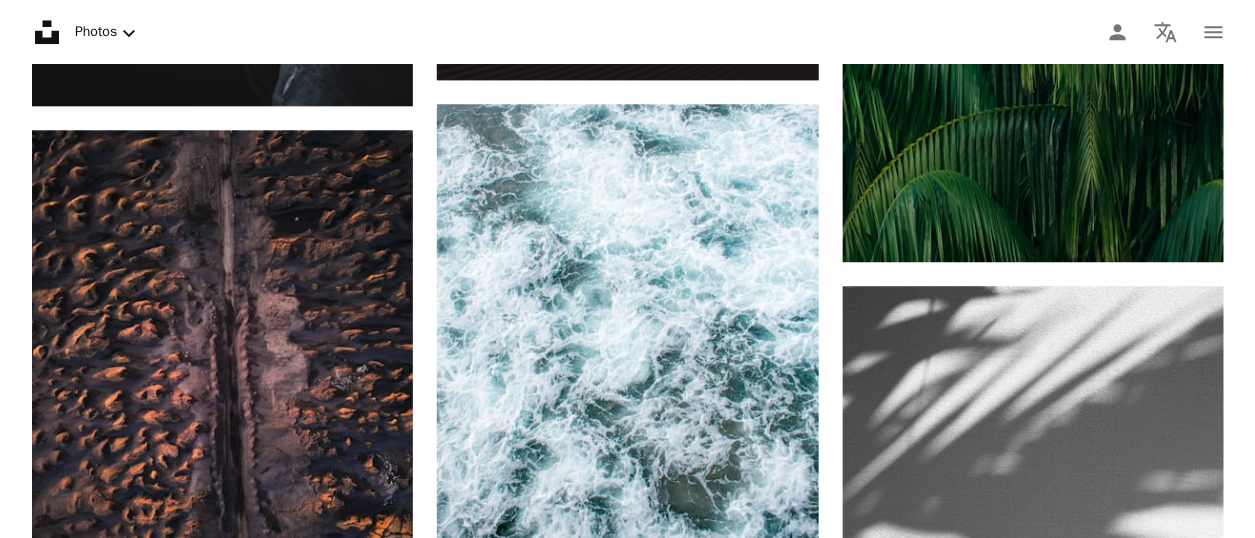 scroll, scrollTop: 6300, scrollLeft: 0, axis: vertical 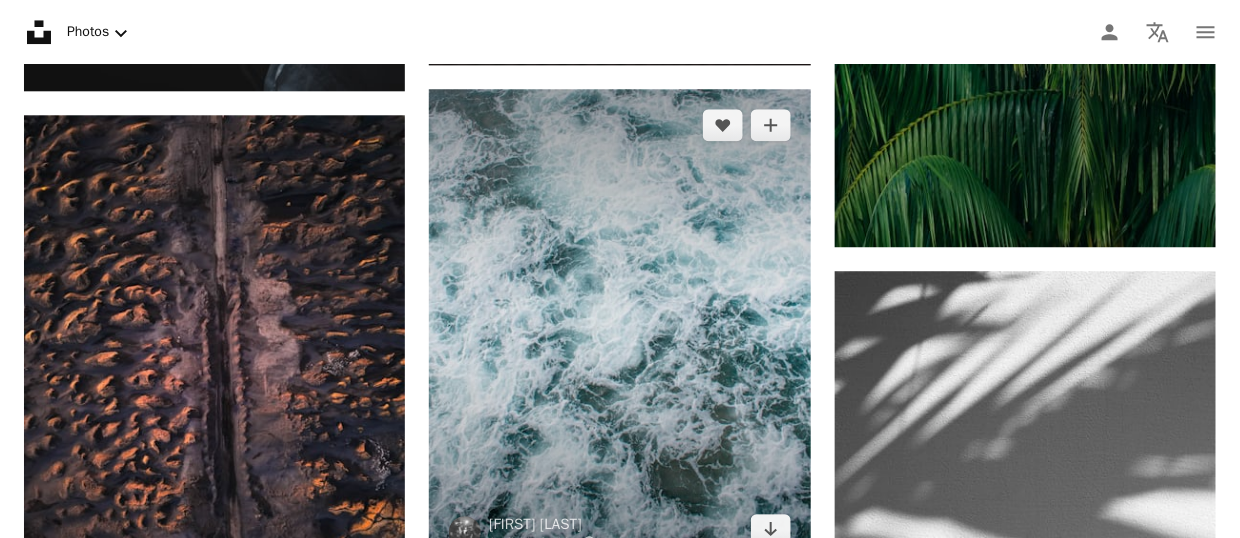click at bounding box center [619, 327] 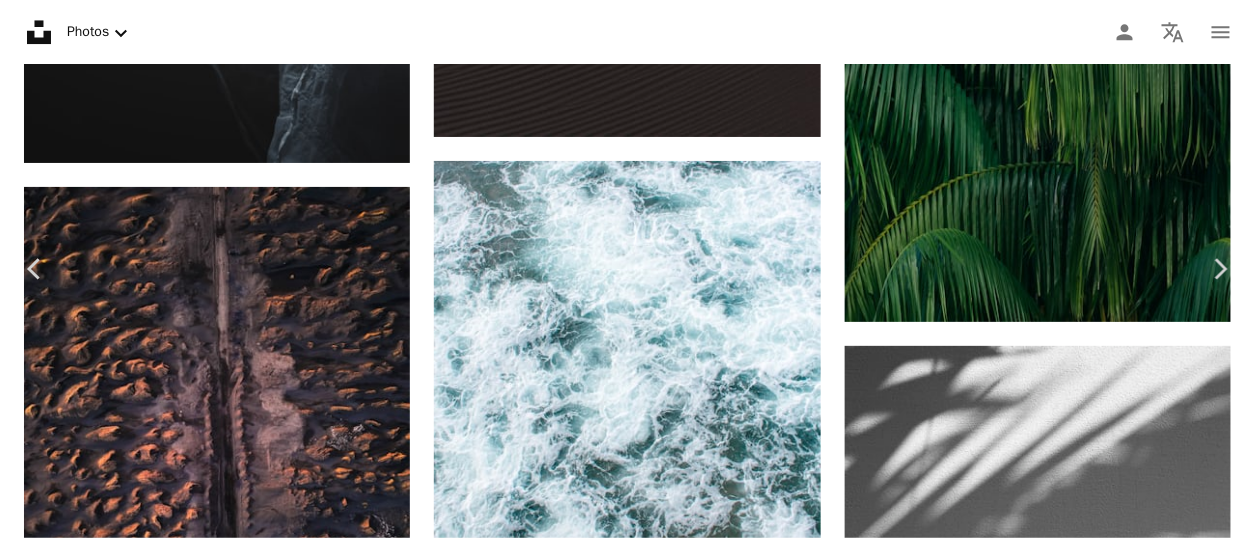 scroll, scrollTop: 1383, scrollLeft: 0, axis: vertical 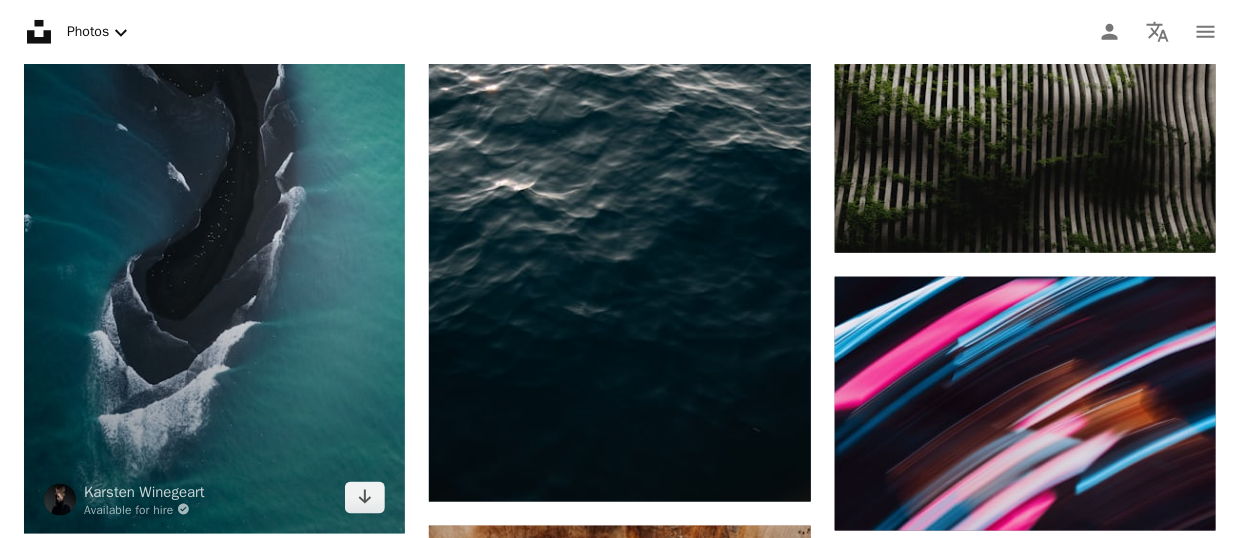 click at bounding box center [214, 195] 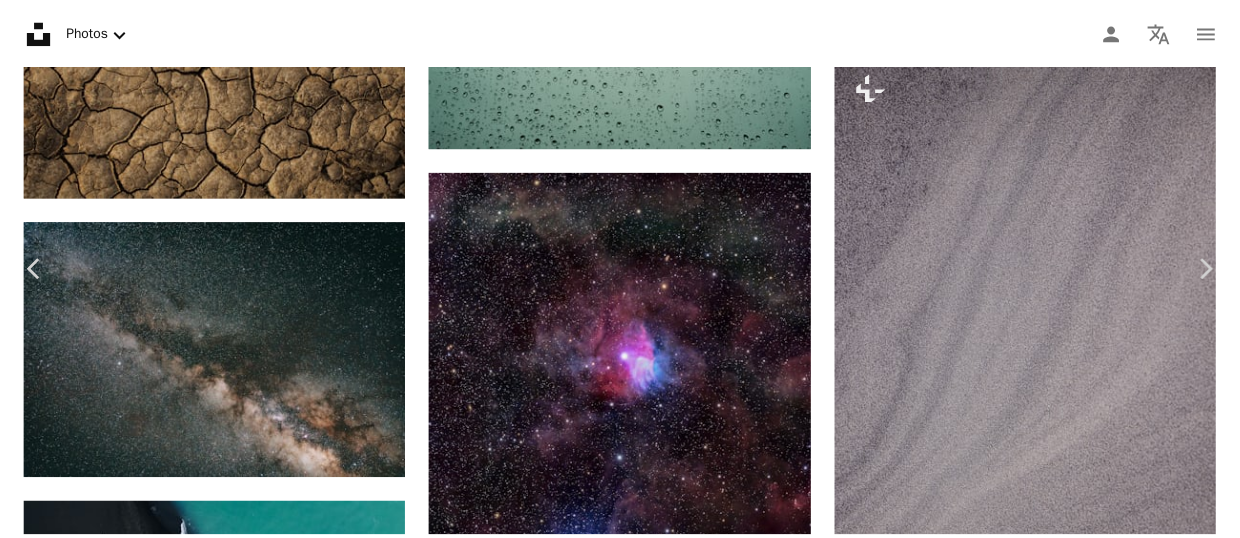 scroll, scrollTop: 4499, scrollLeft: 0, axis: vertical 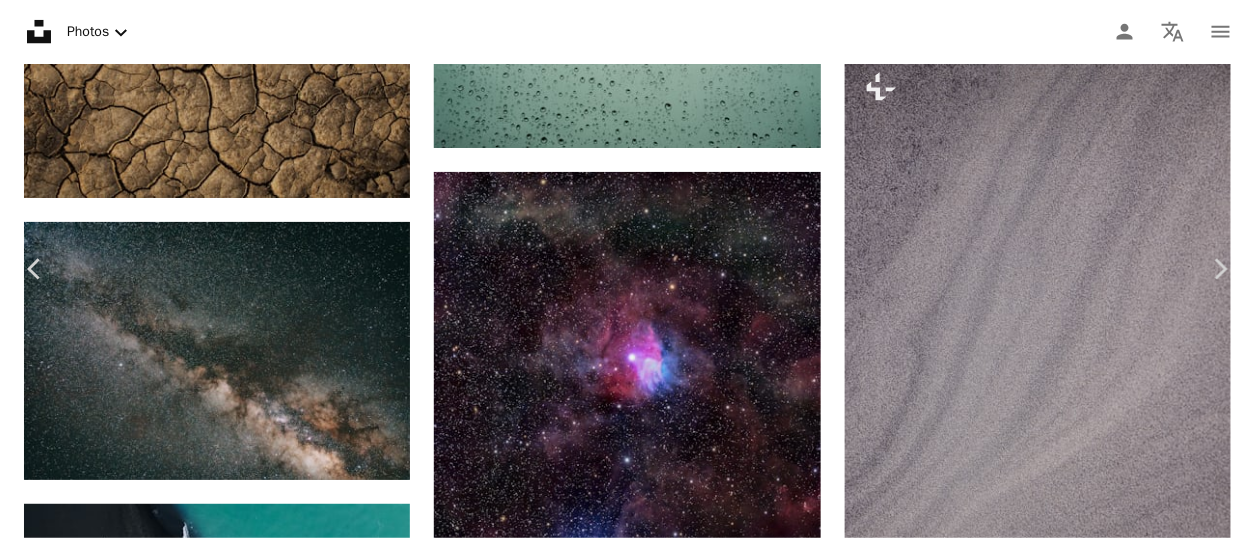 click on "An X shape Chevron left Chevron right [FIRST] [LAST] Available for hire A checkmark inside of a circle A heart A plus sign Download free Chevron down Zoom in Views 927,766 Downloads 8,133 Featured in Photos , Textures A forward-right arrow Share Info icon Info More Actions Waves A map marker Iceland Calendar outlined Published on August 28, 2024 Camera DJI, FC8282 Safety Free to use under the Unsplash License background beach texture sea winter green autumn pattern river lake sand alone rock vacation outdoors glacier teal land iceland coast Free stock photos Browse premium related images on iStock | Save 20% with code UNSPLASH20 View more on iStock ↗ Related images A heart A plus sign [FIRST] [LAST] Available for hire A checkmark inside of a circle Arrow pointing down A heart A plus sign [FIRST] [LAST] Arrow pointing down A heart A plus sign [FIRST] [LAST] Available for hire A heart A heart" at bounding box center [627, 4302] 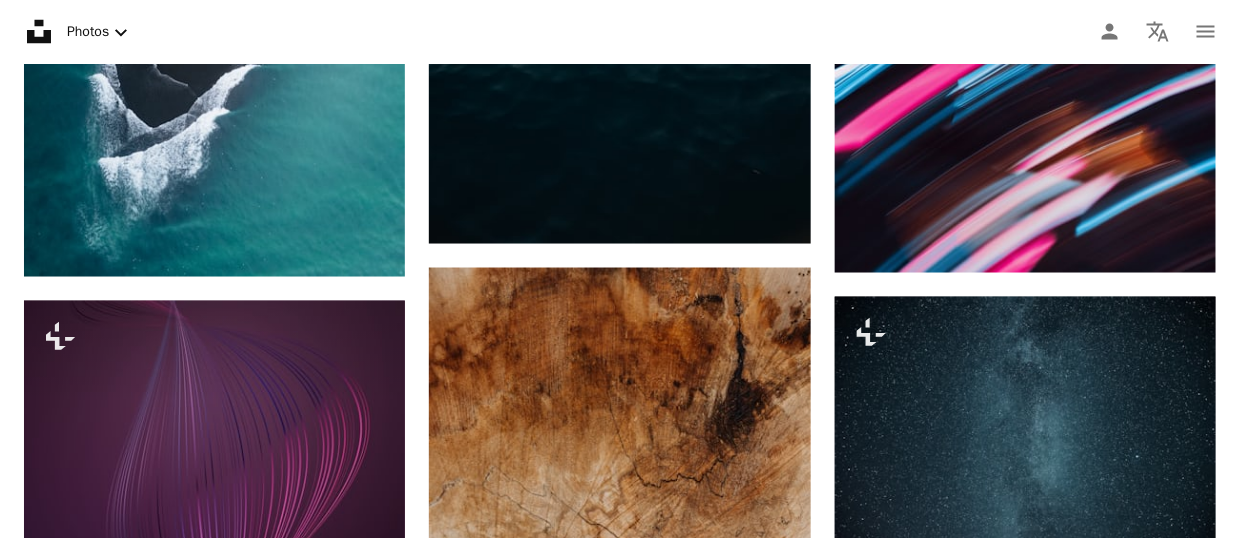 scroll, scrollTop: 52700, scrollLeft: 0, axis: vertical 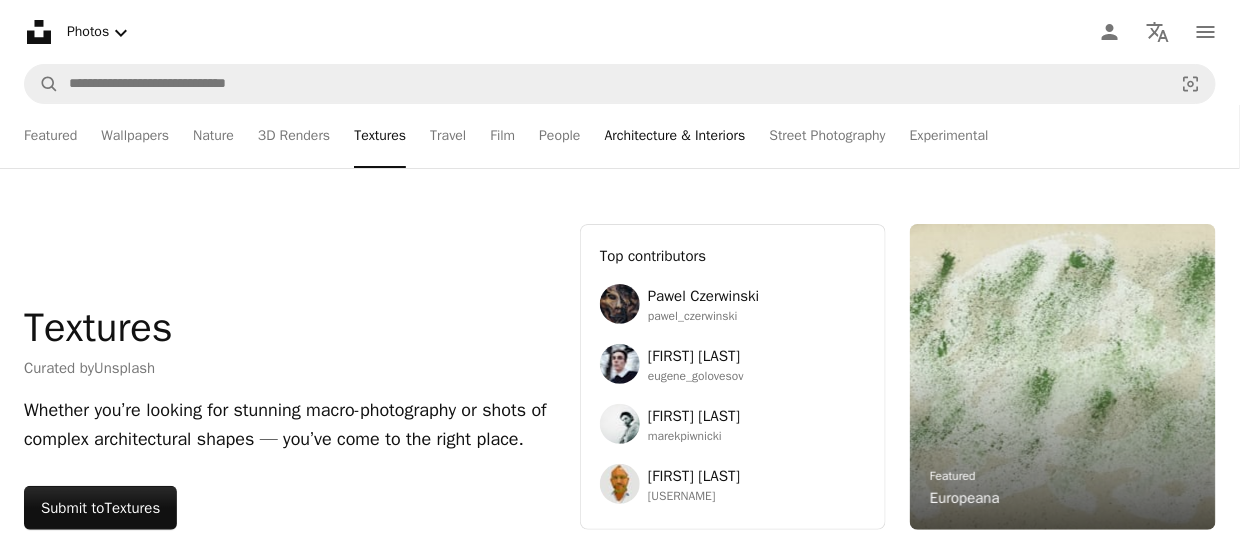 click on "Architecture & Interiors" at bounding box center (675, 136) 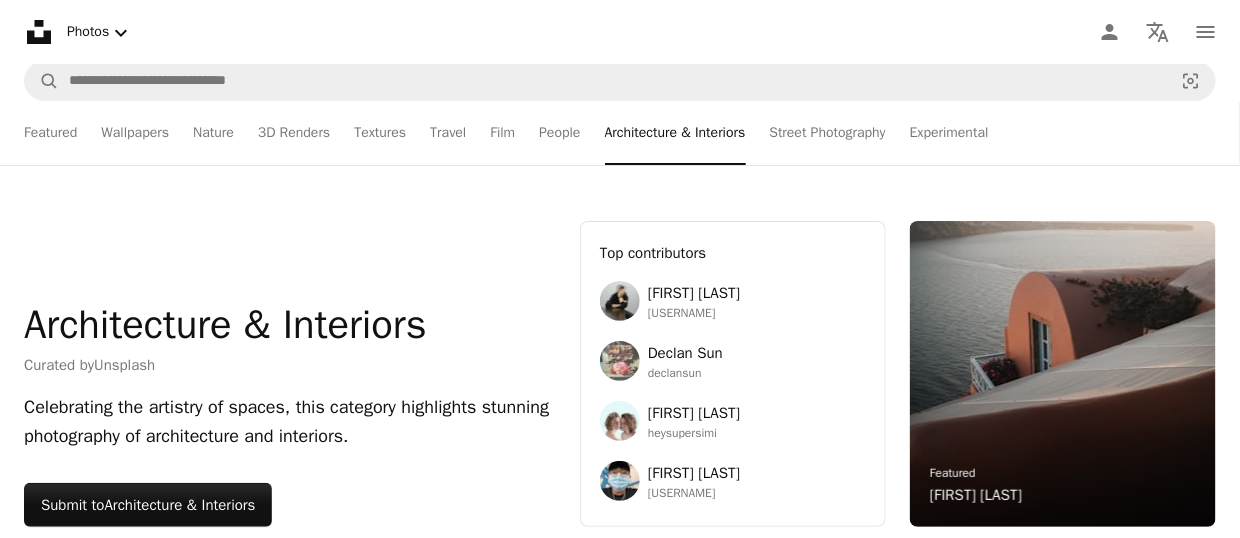scroll, scrollTop: 0, scrollLeft: 0, axis: both 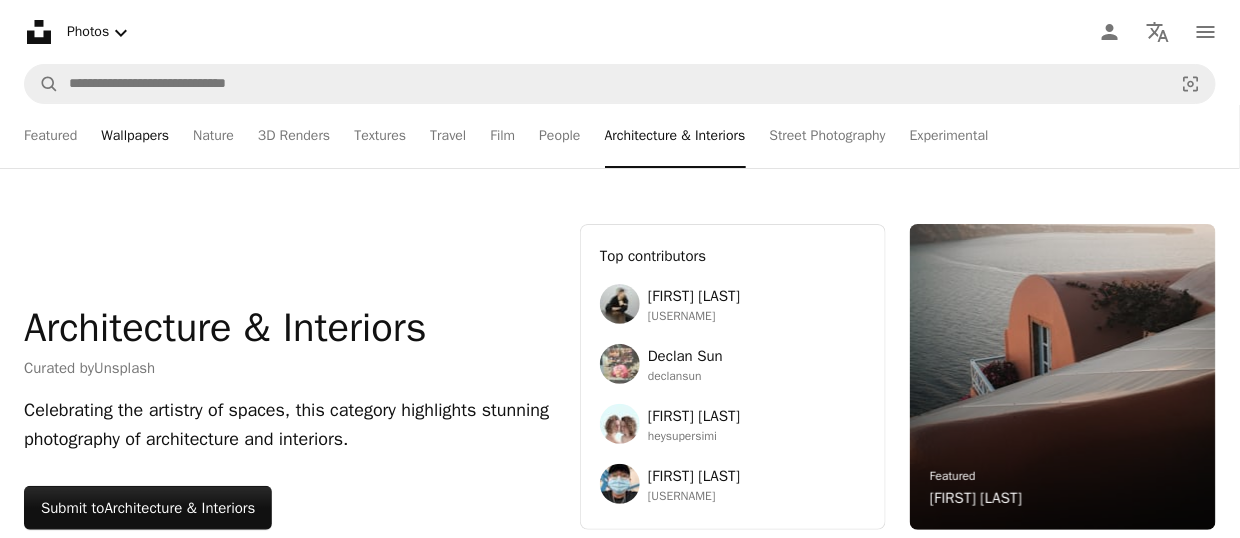 click on "Wallpapers" at bounding box center (135, 136) 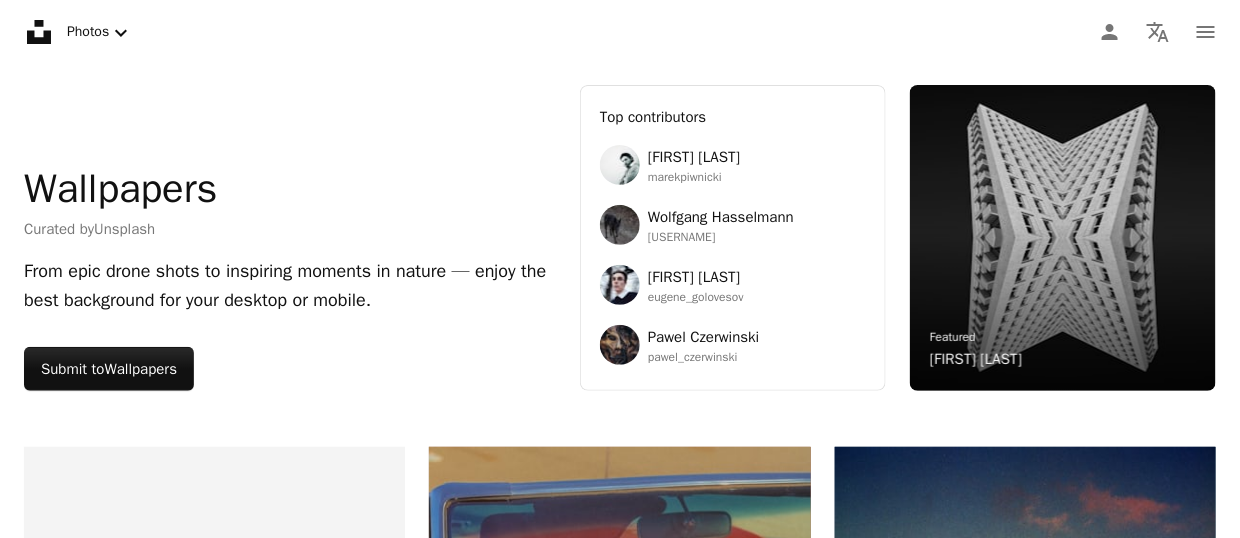 scroll, scrollTop: 100, scrollLeft: 0, axis: vertical 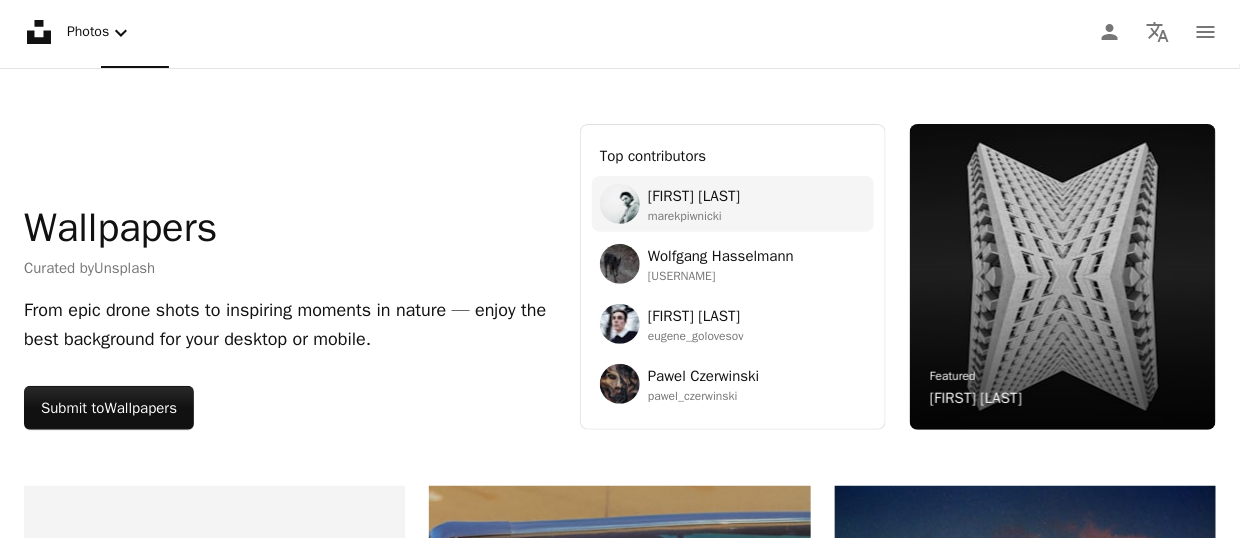 click on "[FIRST] [LAST]" at bounding box center (694, 196) 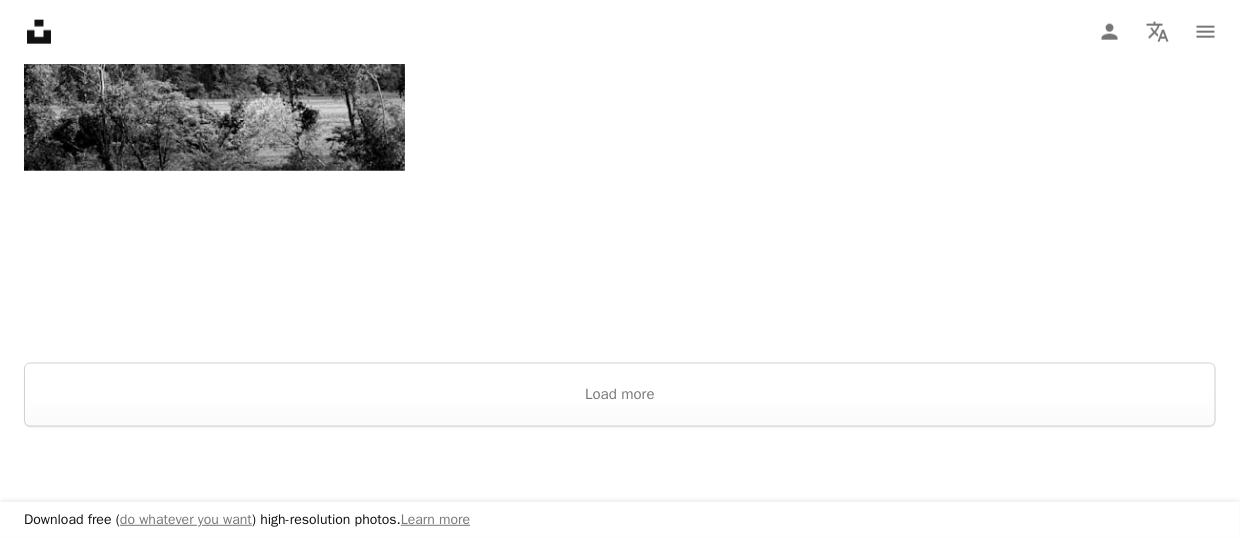 scroll, scrollTop: 3200, scrollLeft: 0, axis: vertical 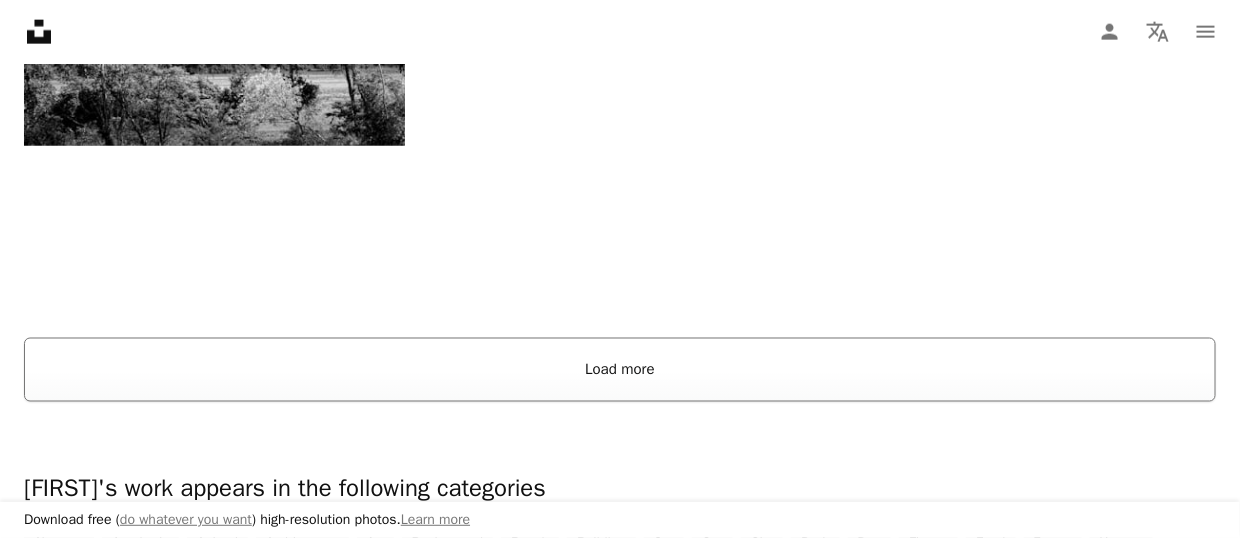 click on "Load more" at bounding box center [620, 370] 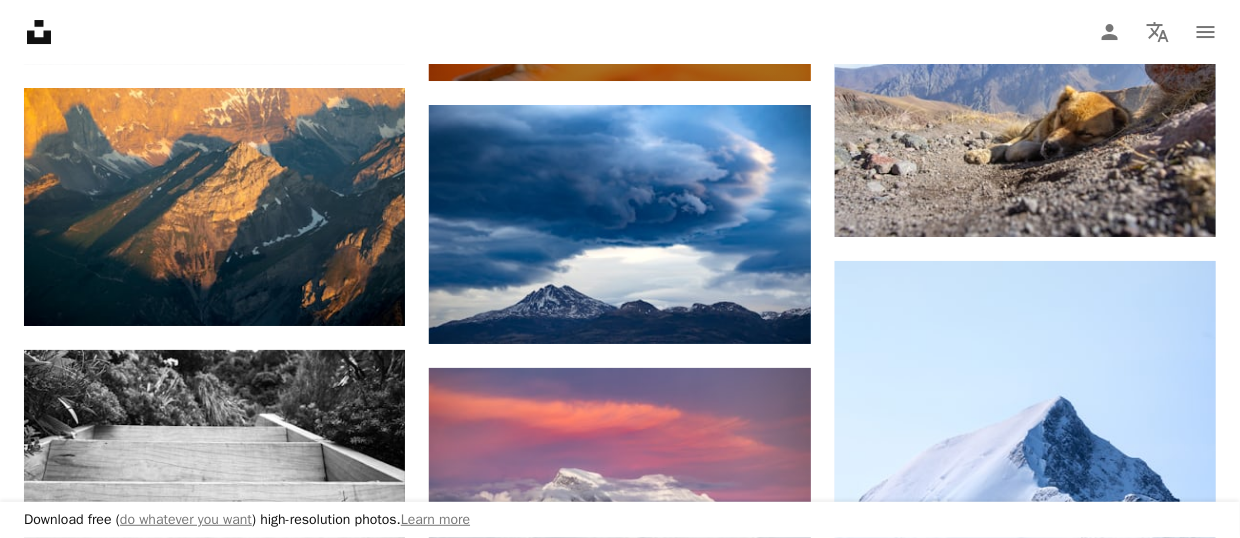 scroll, scrollTop: 4600, scrollLeft: 0, axis: vertical 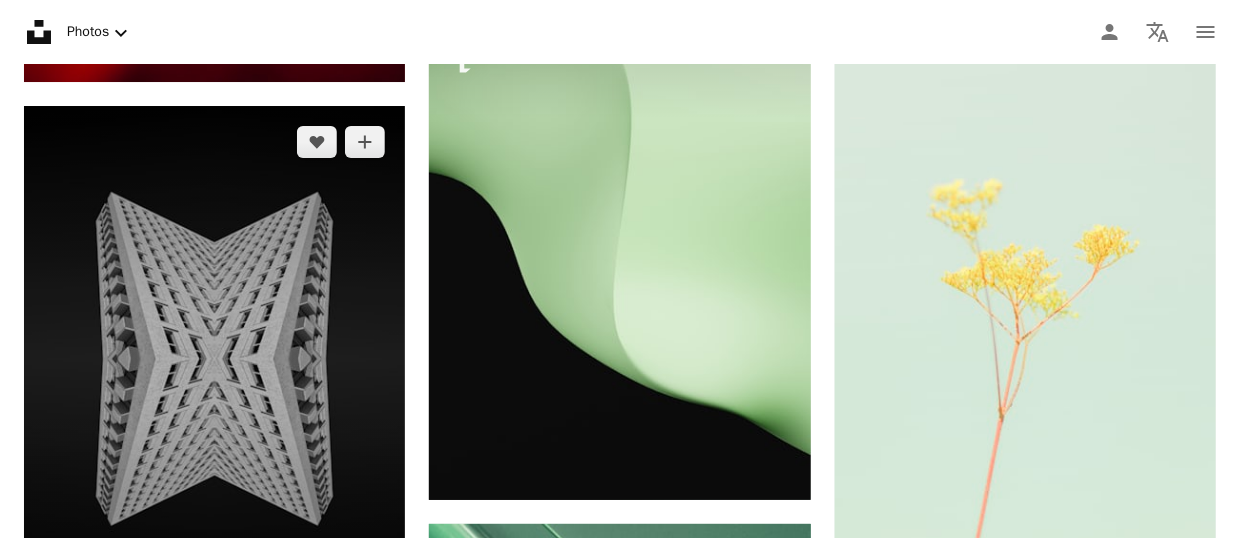 click at bounding box center (214, 359) 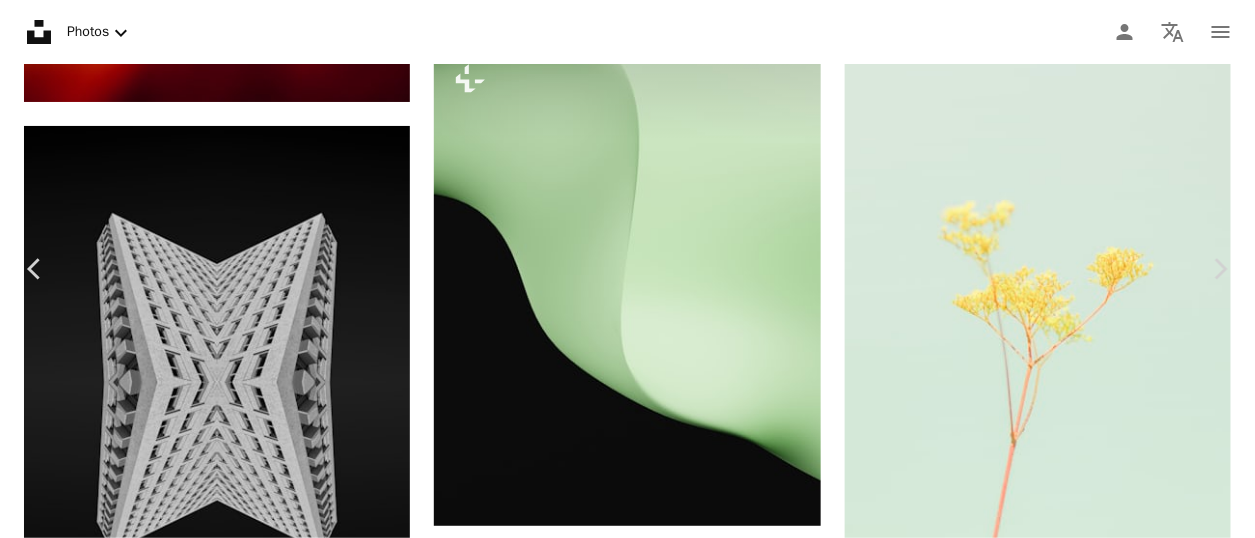 click on "Chevron down" 